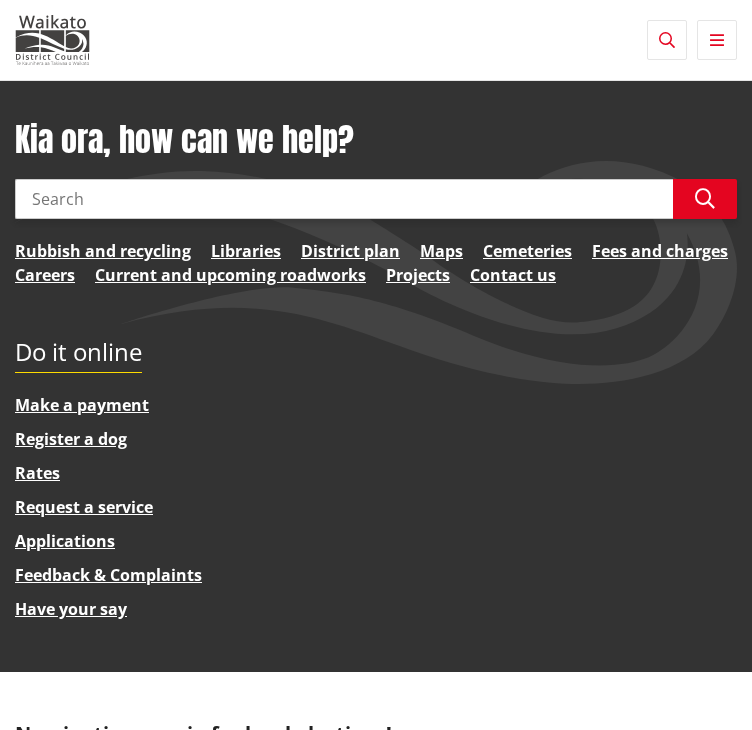 scroll, scrollTop: 0, scrollLeft: 0, axis: both 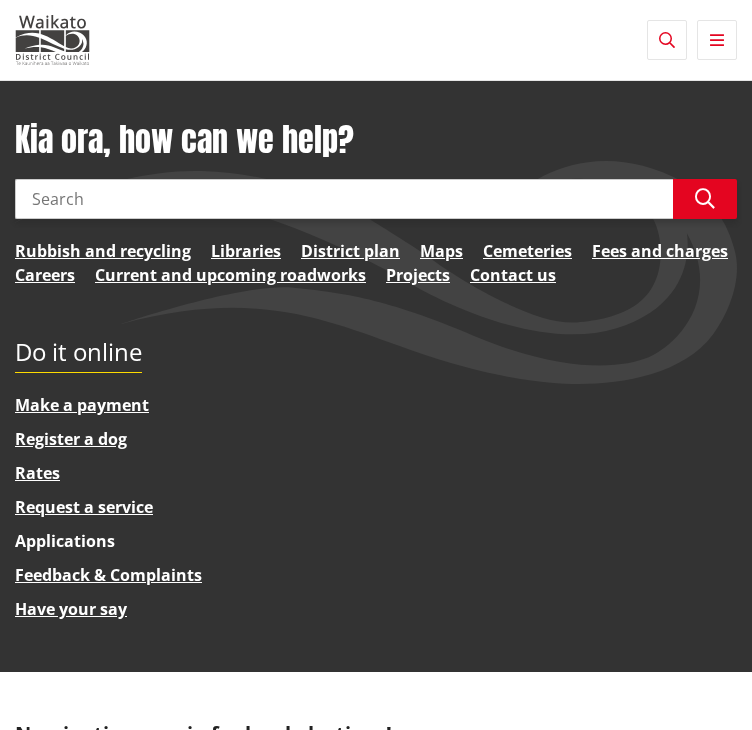 click on "Applications" at bounding box center [65, 541] 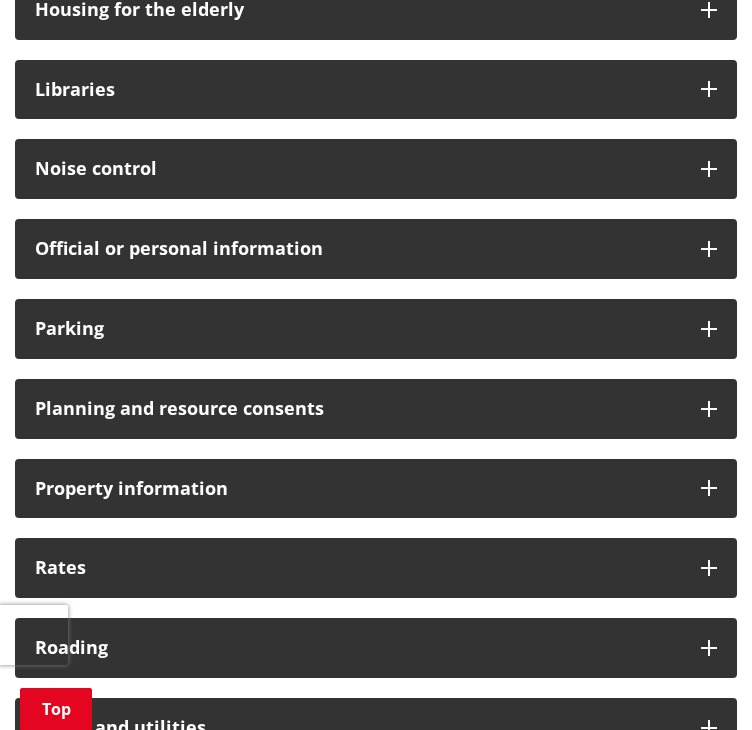 scroll, scrollTop: 1178, scrollLeft: 0, axis: vertical 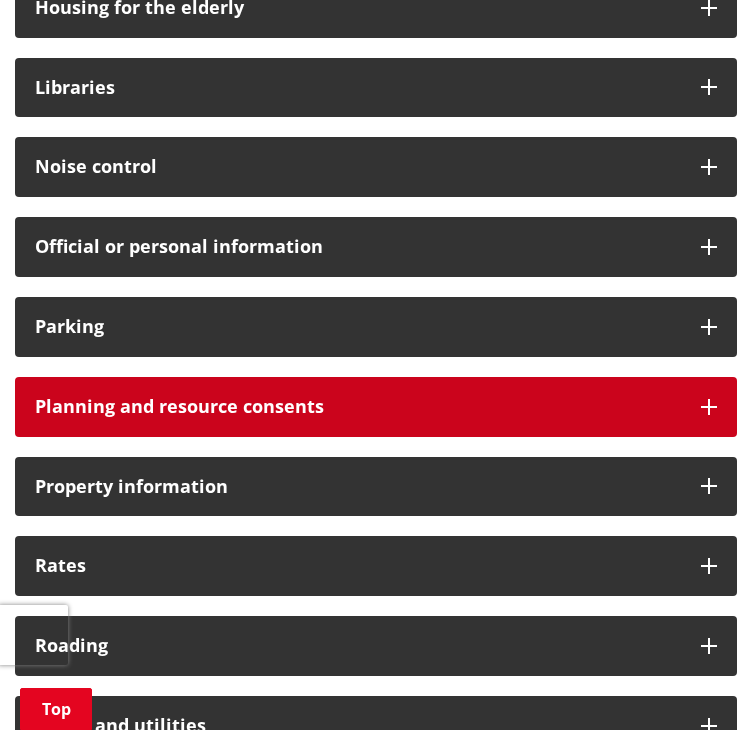 click at bounding box center (709, 407) 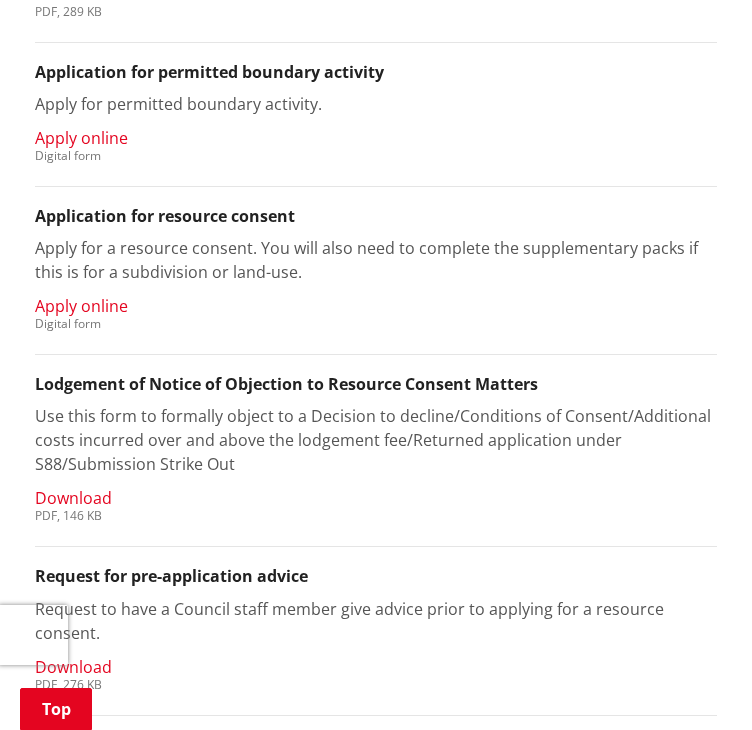 scroll, scrollTop: 2515, scrollLeft: 0, axis: vertical 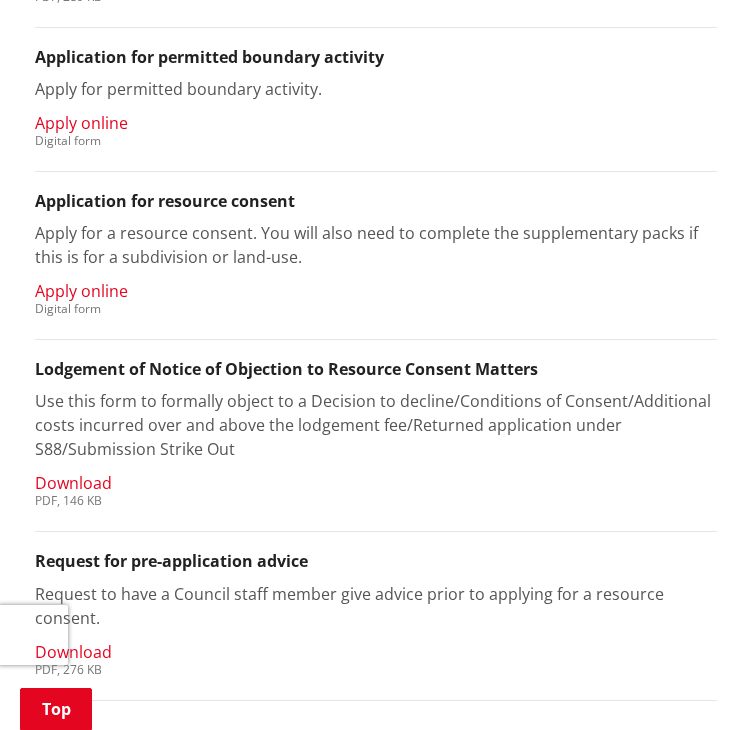 click on "Apply online" at bounding box center (81, 291) 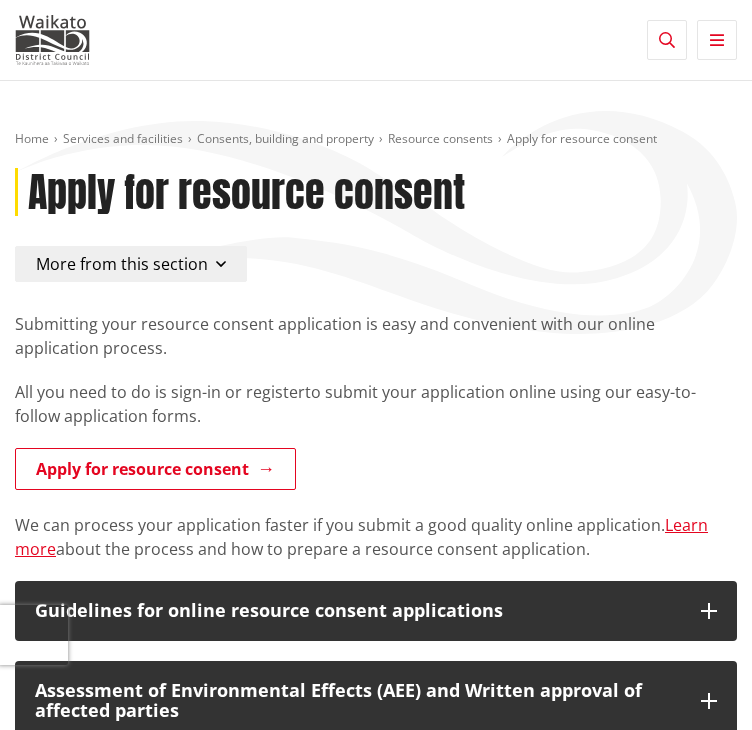 scroll, scrollTop: 0, scrollLeft: 0, axis: both 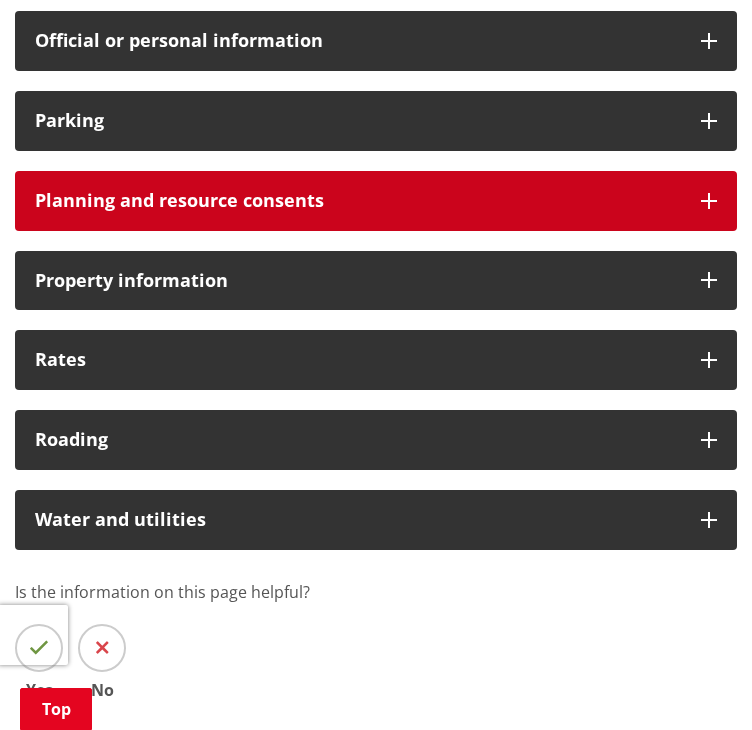 click at bounding box center [709, 201] 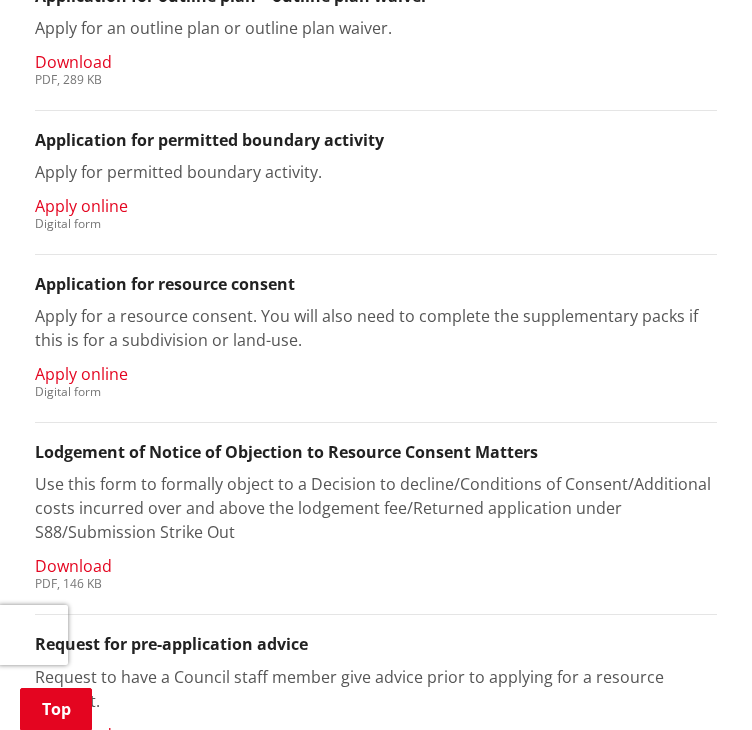 scroll, scrollTop: 2450, scrollLeft: 0, axis: vertical 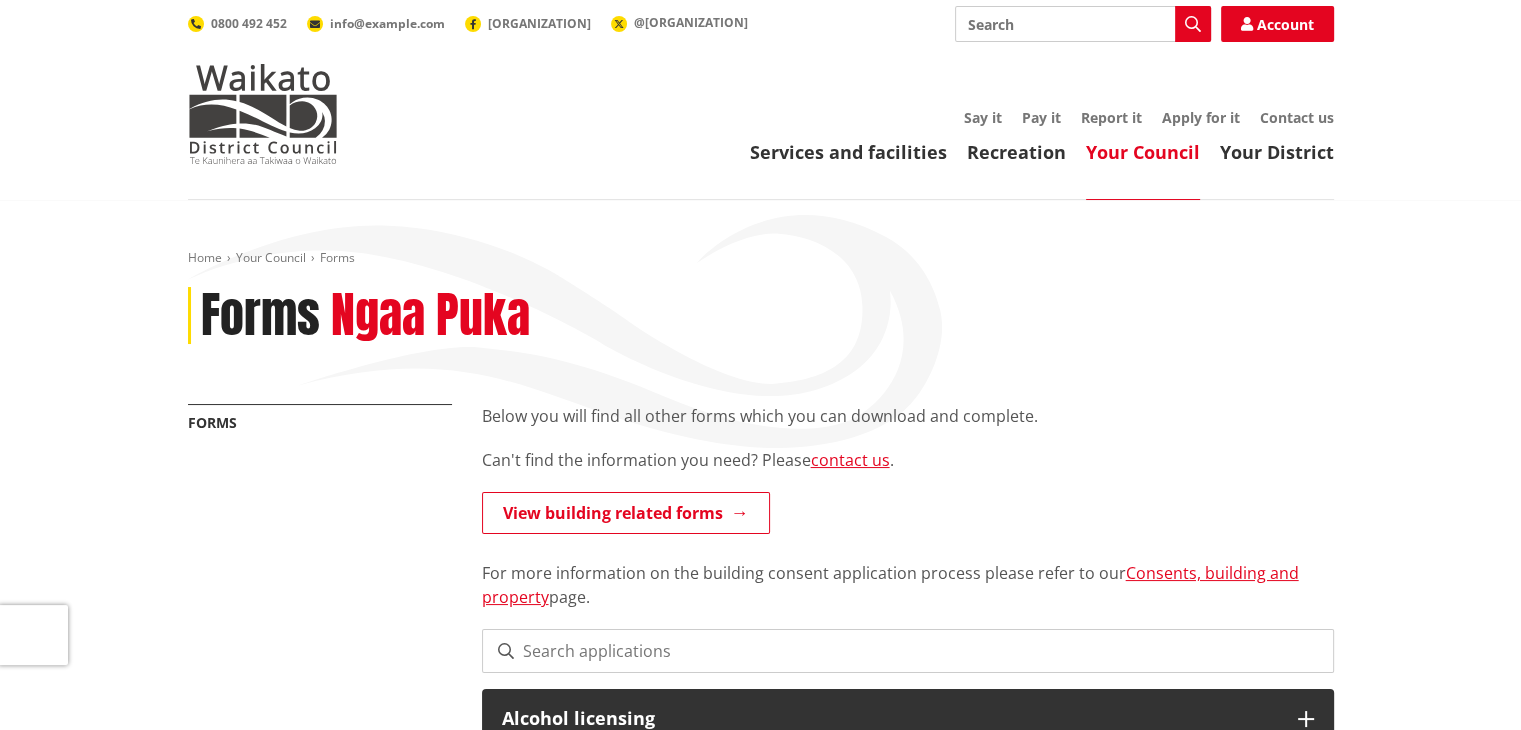 click on "Search" at bounding box center (1083, 24) 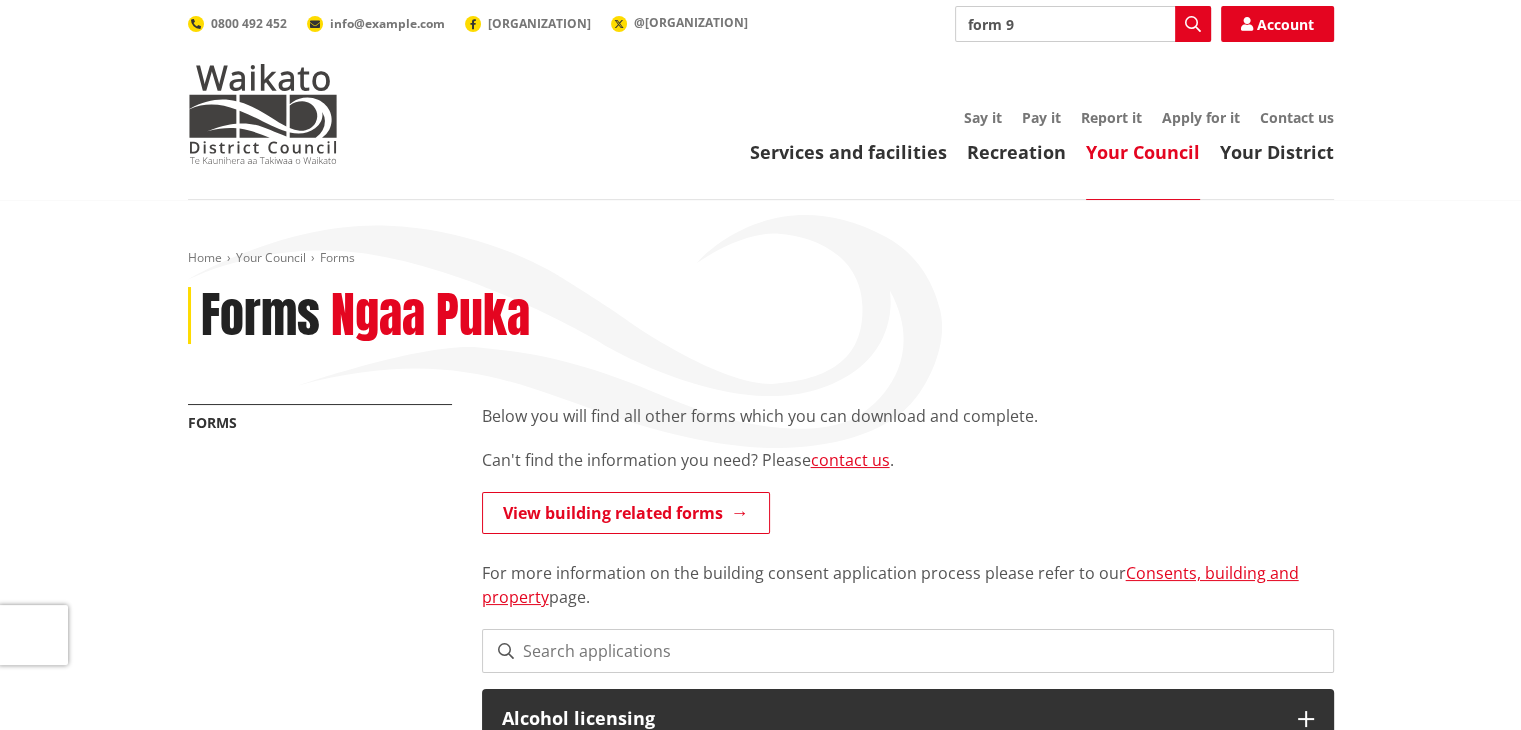 type on "form 9" 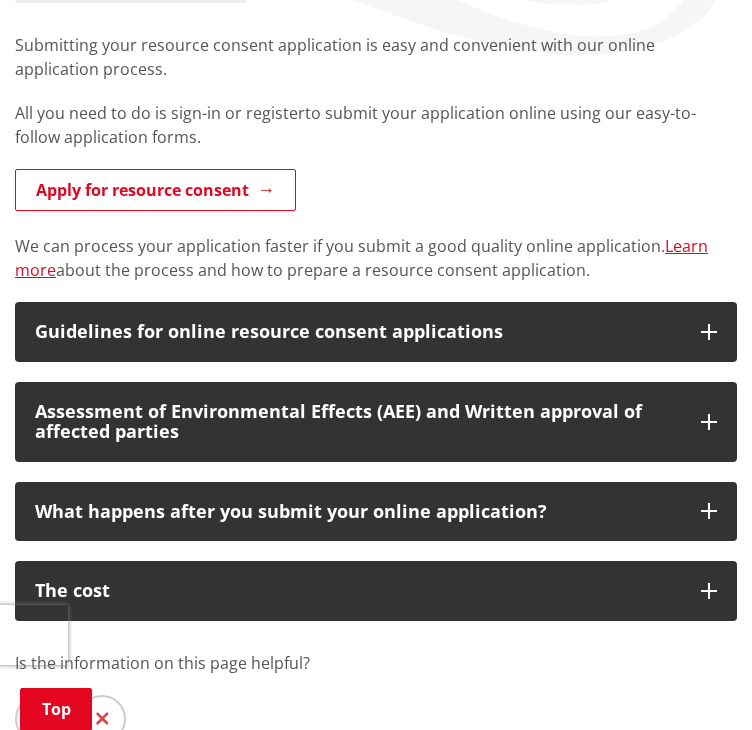 scroll, scrollTop: 284, scrollLeft: 0, axis: vertical 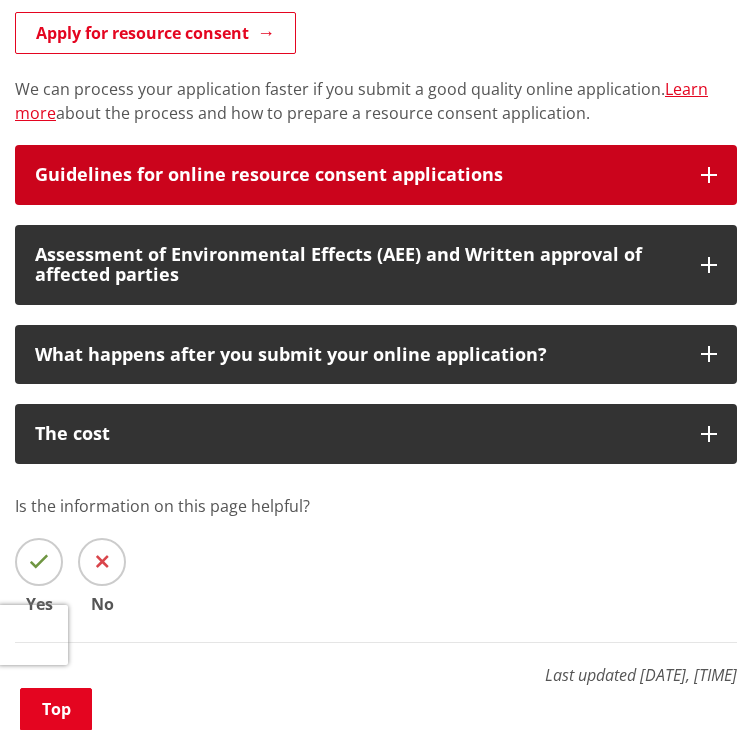 click on "Guidelines for online resource consent applications" at bounding box center [376, 175] 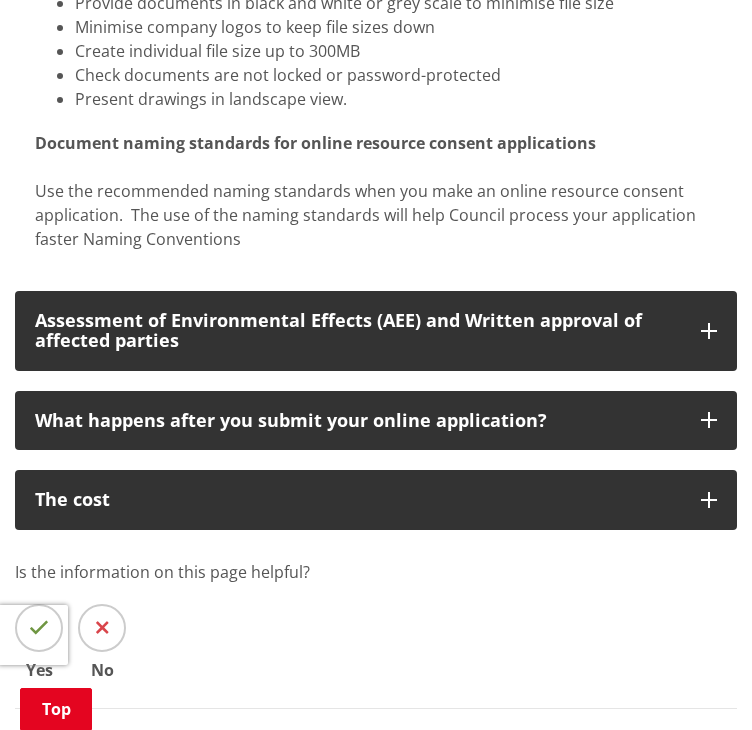 scroll, scrollTop: 839, scrollLeft: 0, axis: vertical 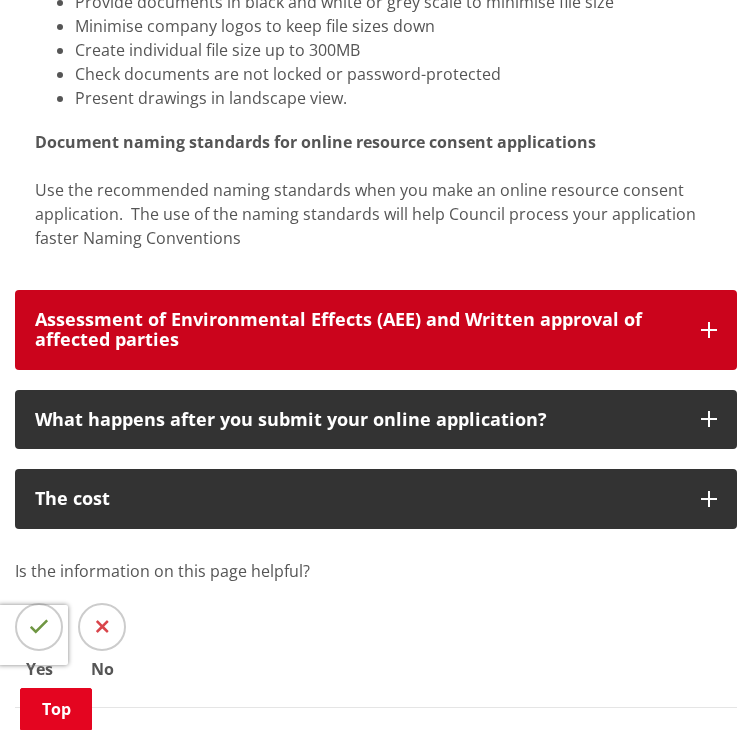 click on "Assessment of Environmental Effects (AEE) and Written approval of affected parties" at bounding box center [376, 330] 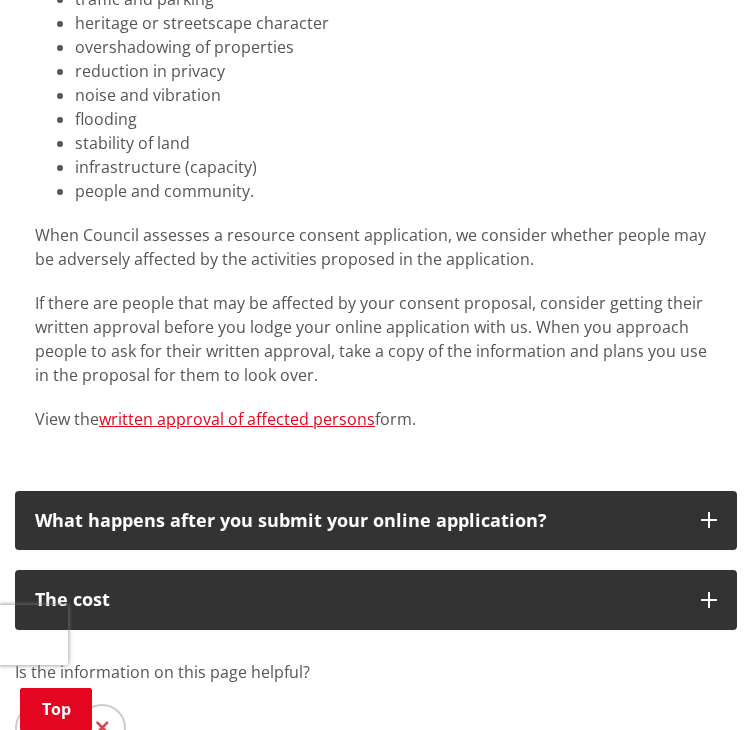 scroll, scrollTop: 1439, scrollLeft: 0, axis: vertical 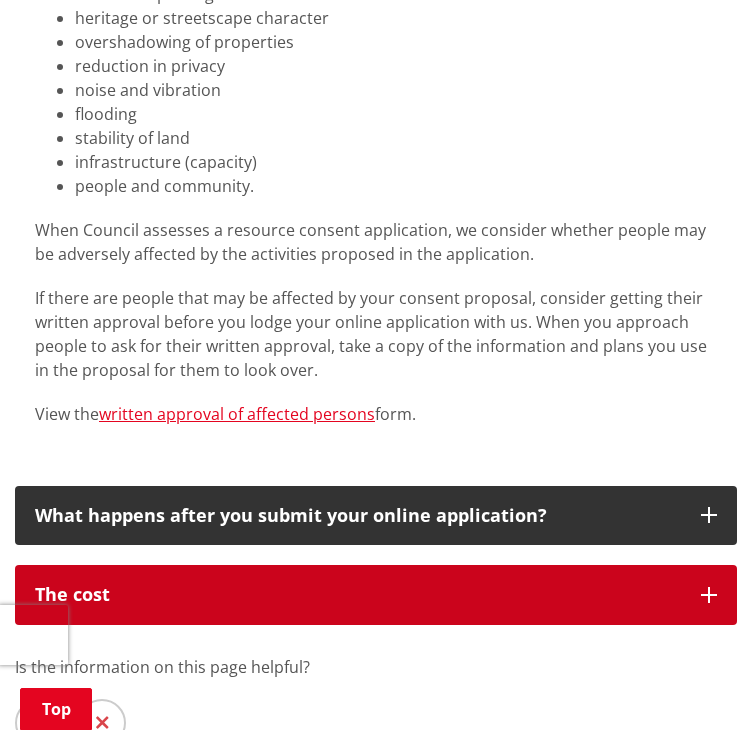 click on "The cost" at bounding box center (376, 595) 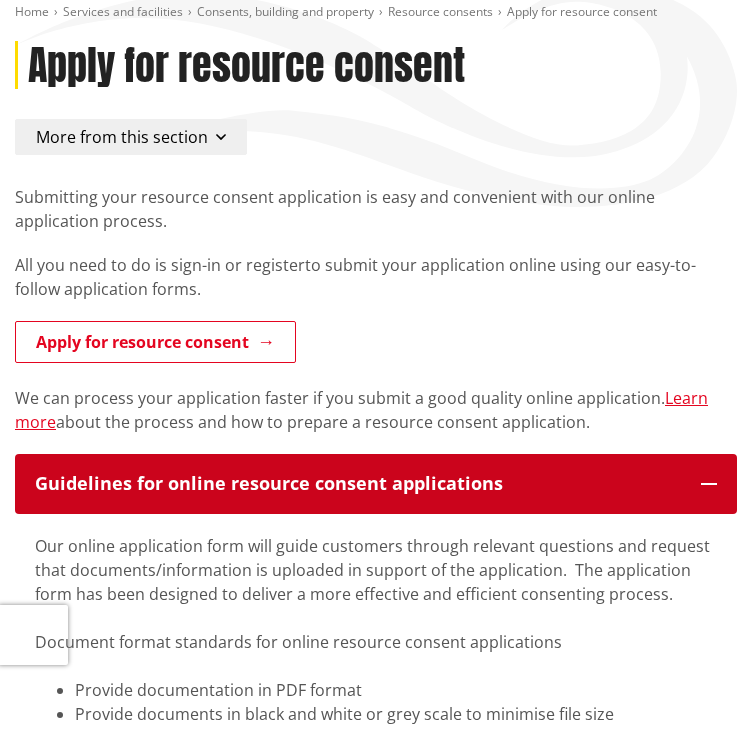 scroll, scrollTop: 116, scrollLeft: 0, axis: vertical 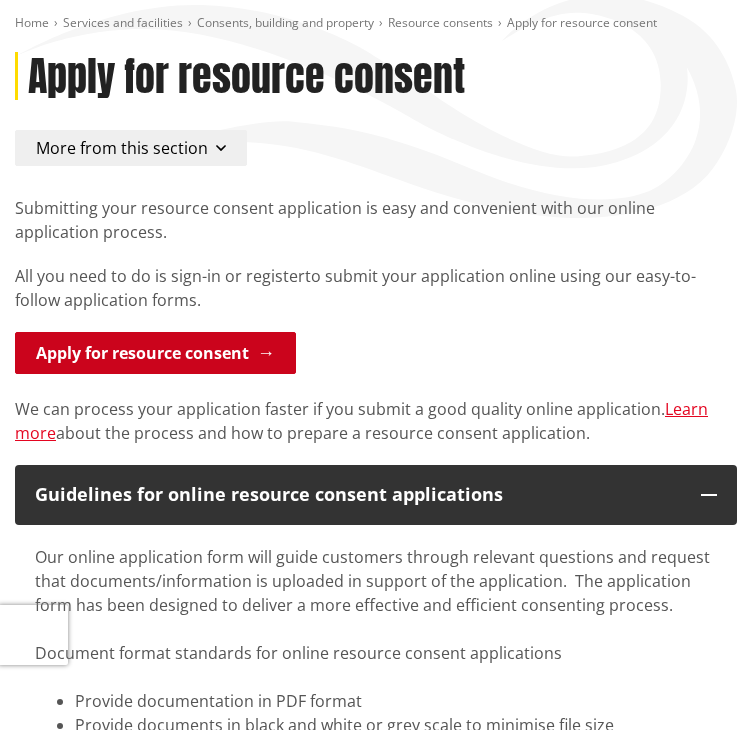 click on "Apply for resource consent" at bounding box center (155, 353) 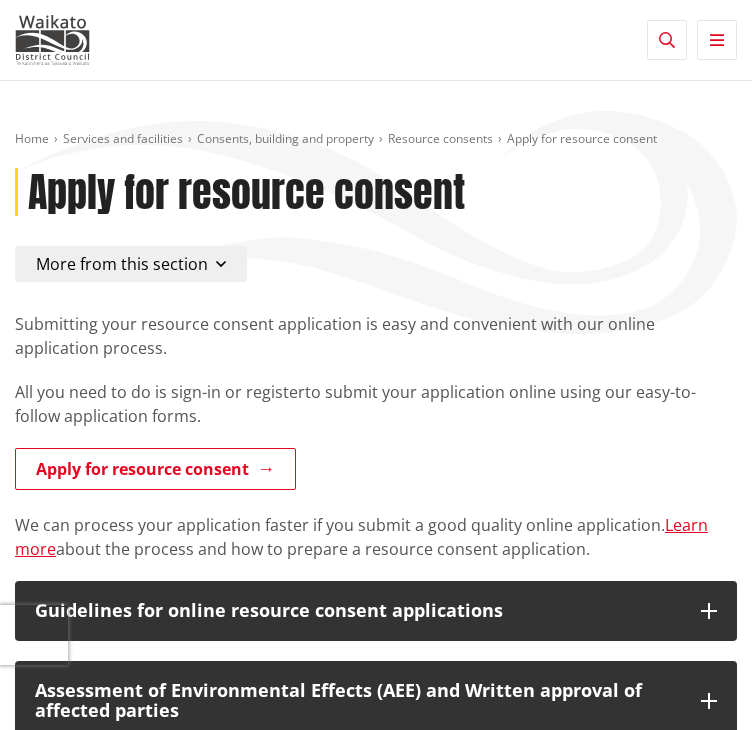 scroll, scrollTop: 116, scrollLeft: 0, axis: vertical 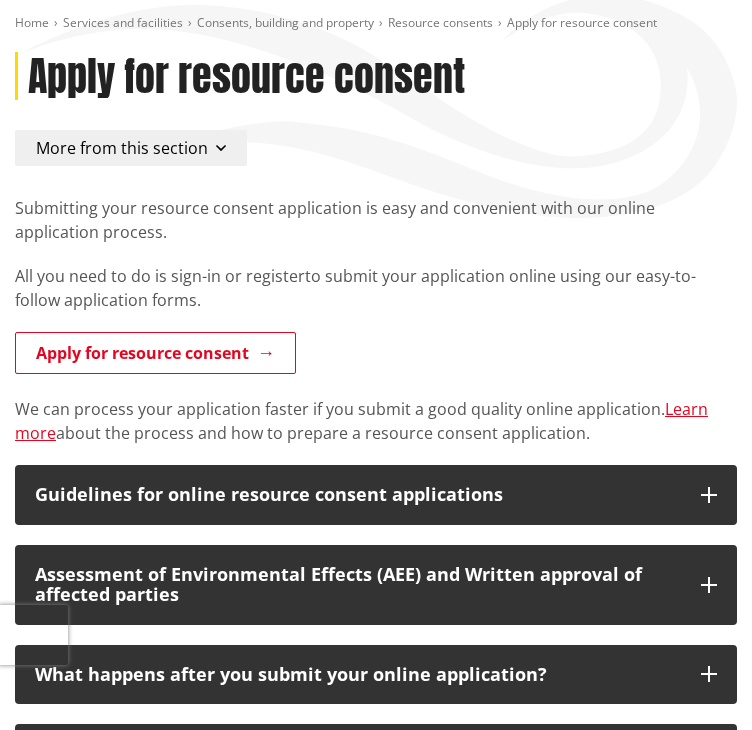 click on "More from this section" at bounding box center [122, 148] 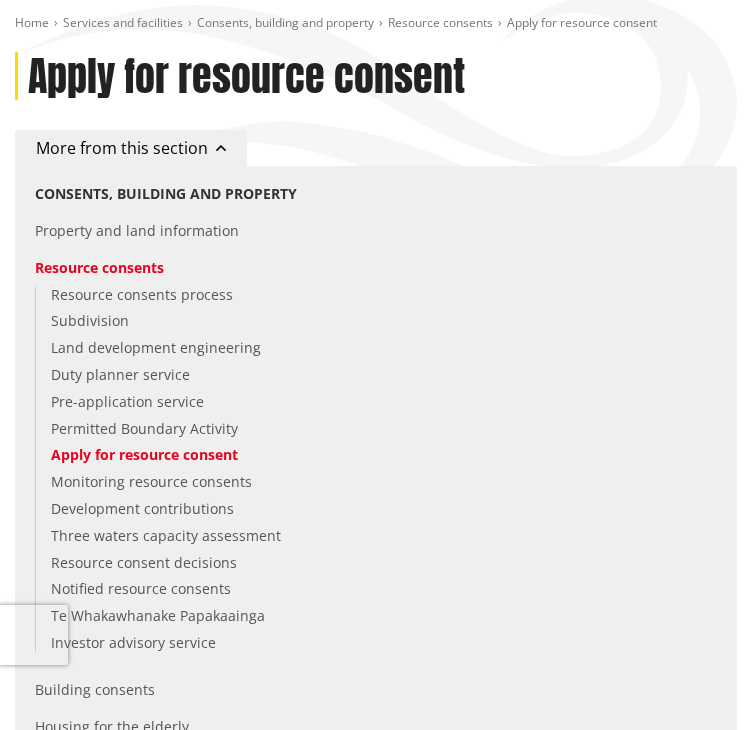 click on "More from this section" at bounding box center (131, 148) 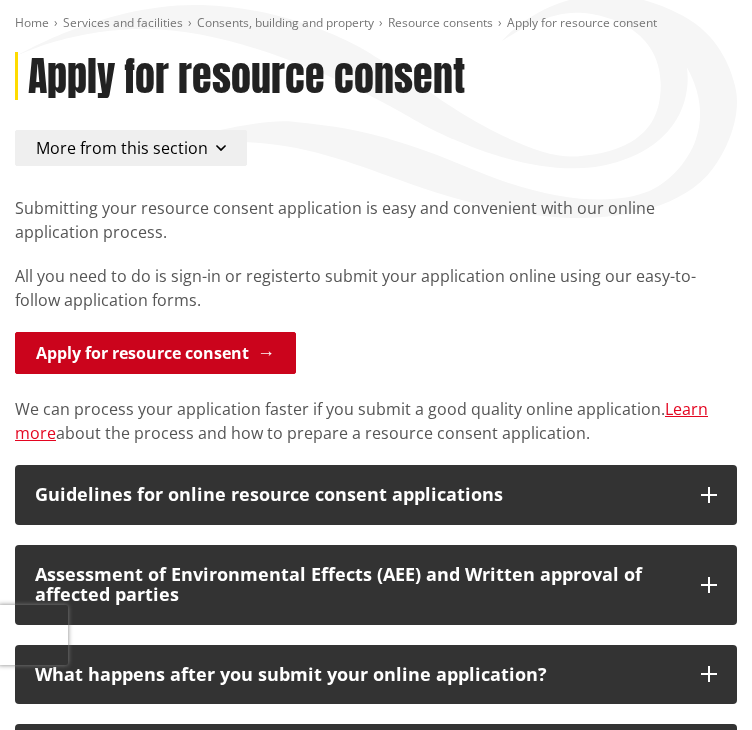 click on "Apply for resource consent" at bounding box center [155, 353] 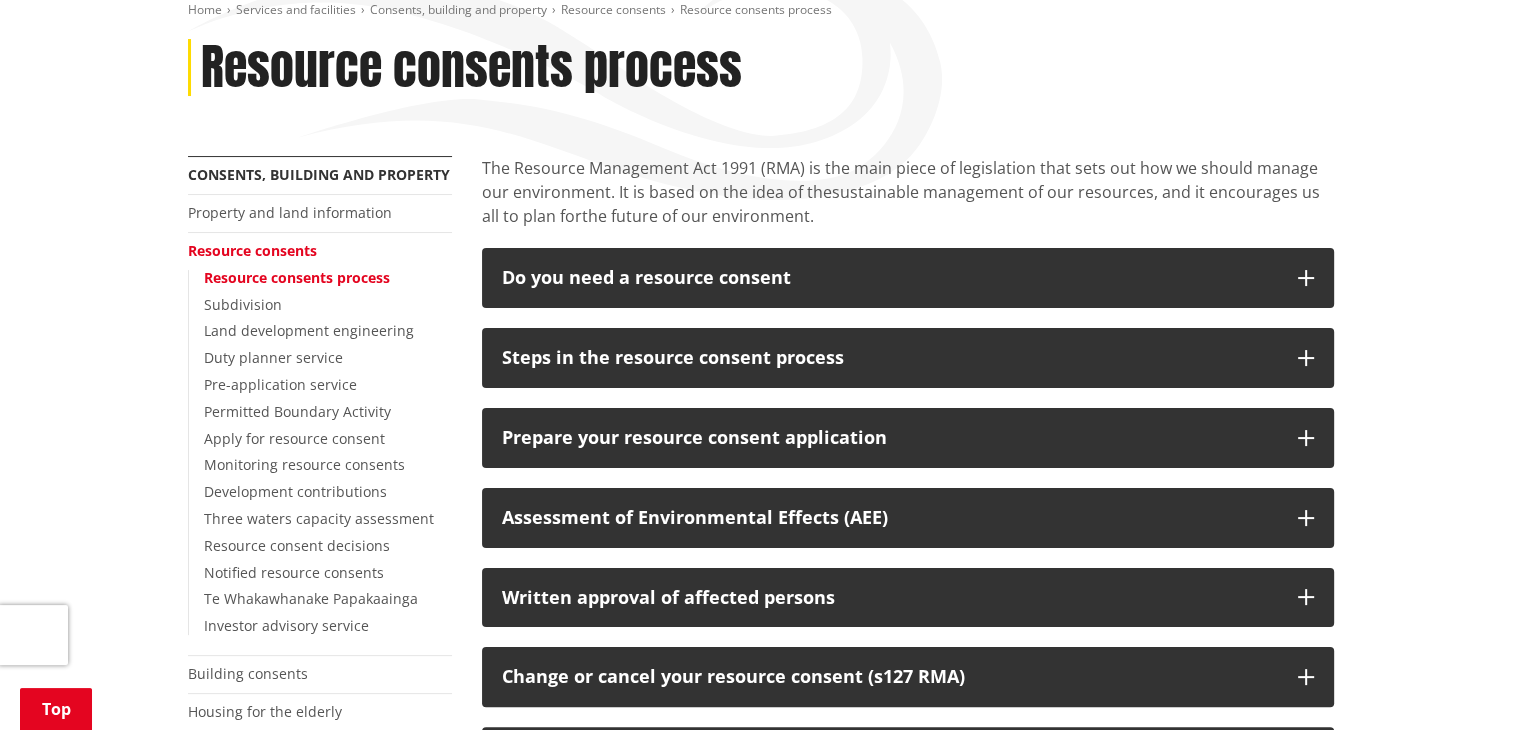 scroll, scrollTop: 250, scrollLeft: 0, axis: vertical 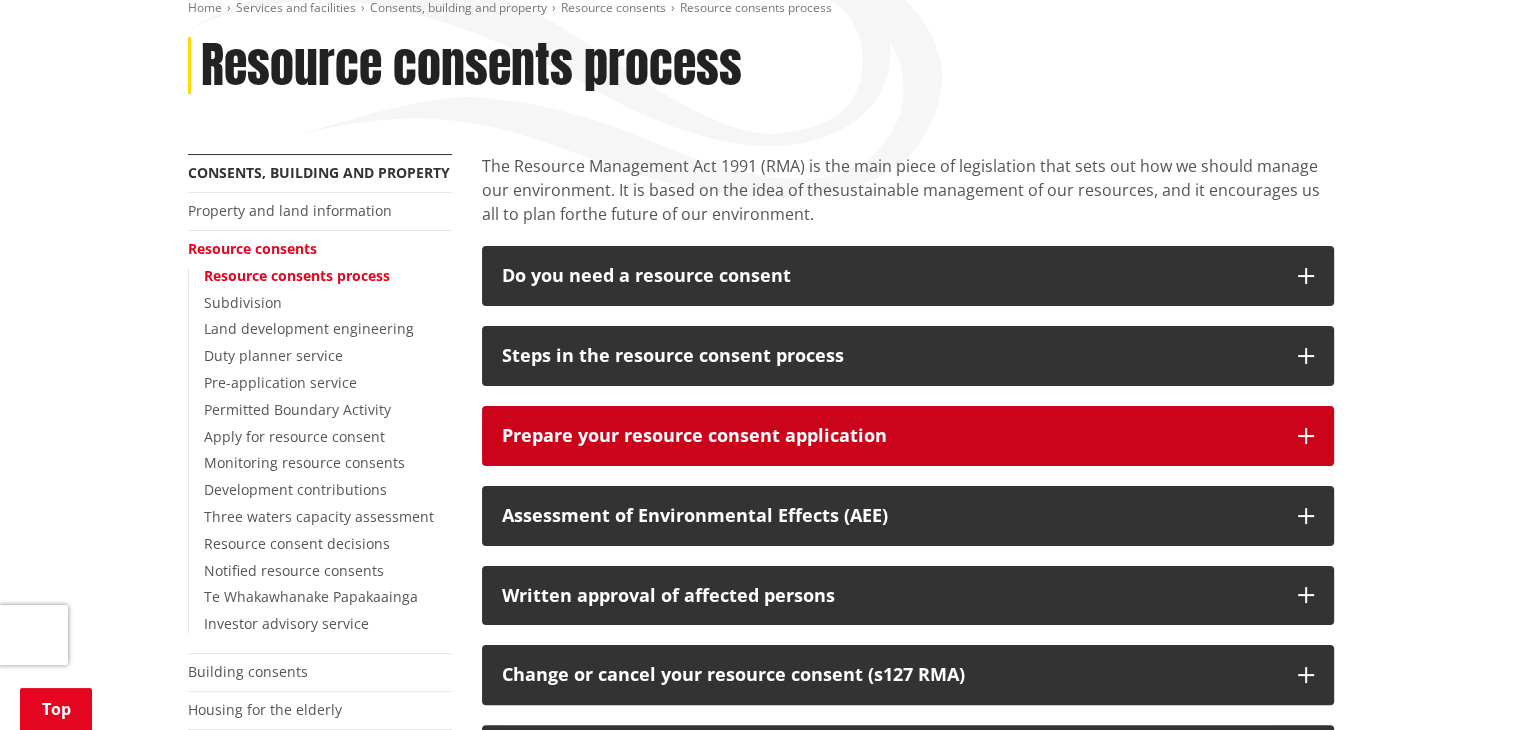 click at bounding box center [1306, 436] 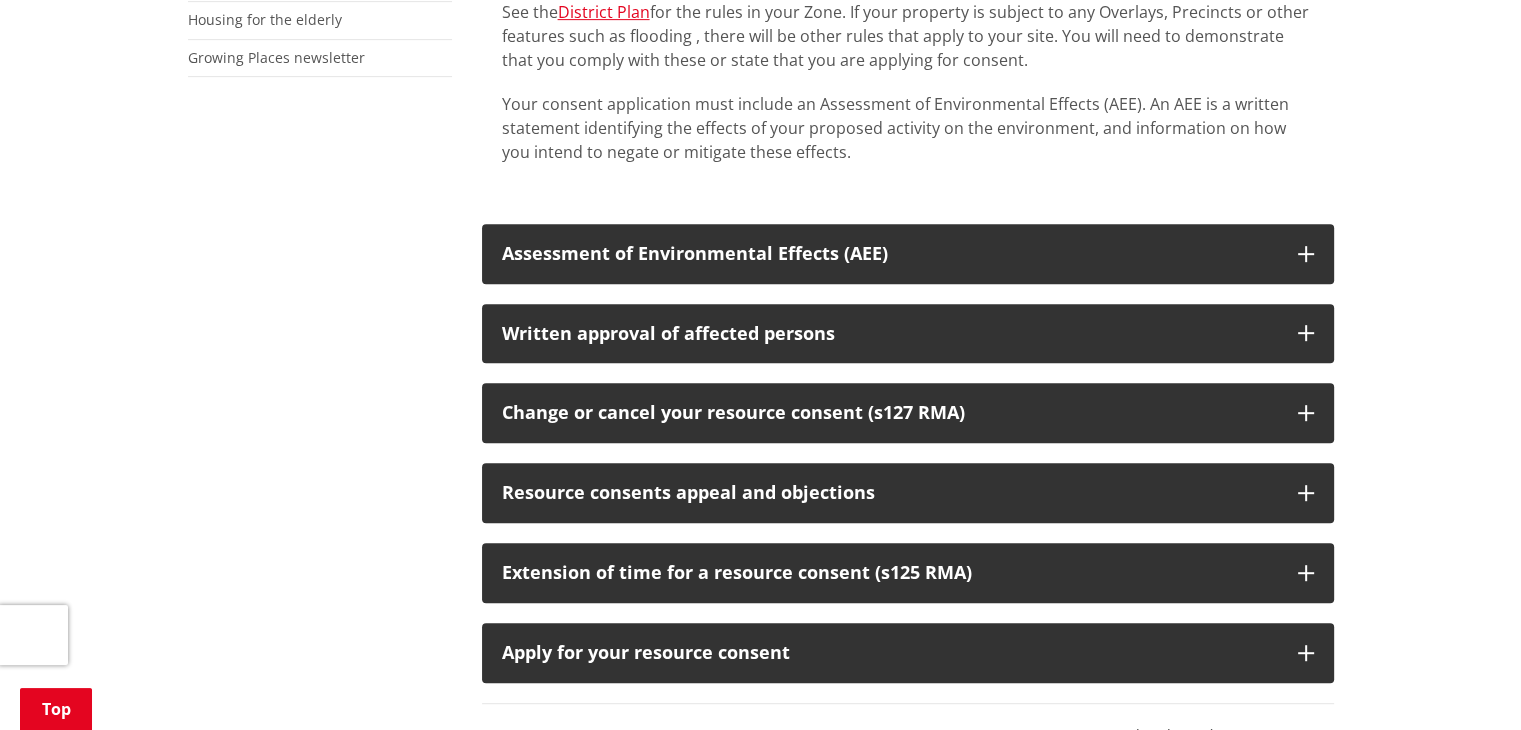 scroll, scrollTop: 943, scrollLeft: 0, axis: vertical 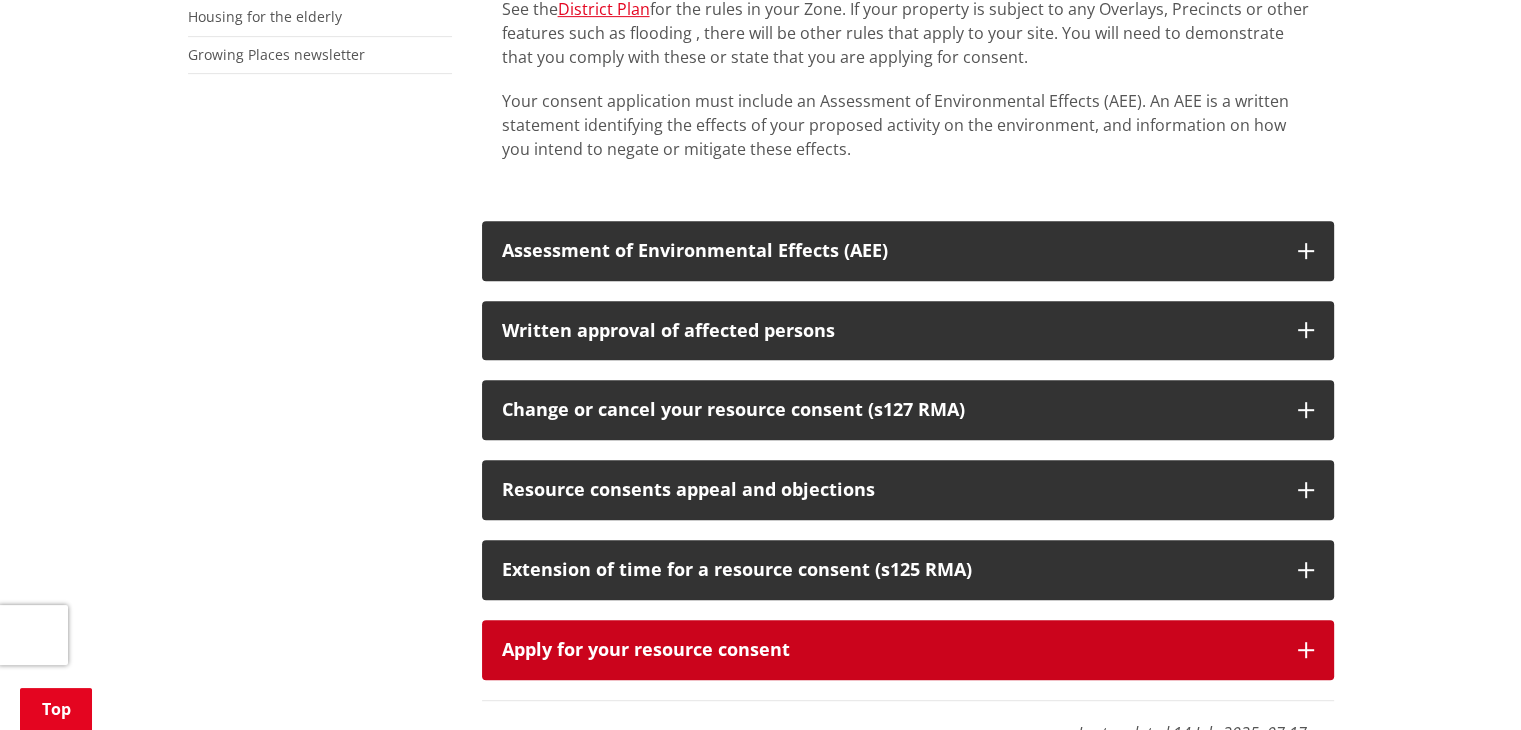 click on "Apply for your resource consent" at bounding box center (908, 650) 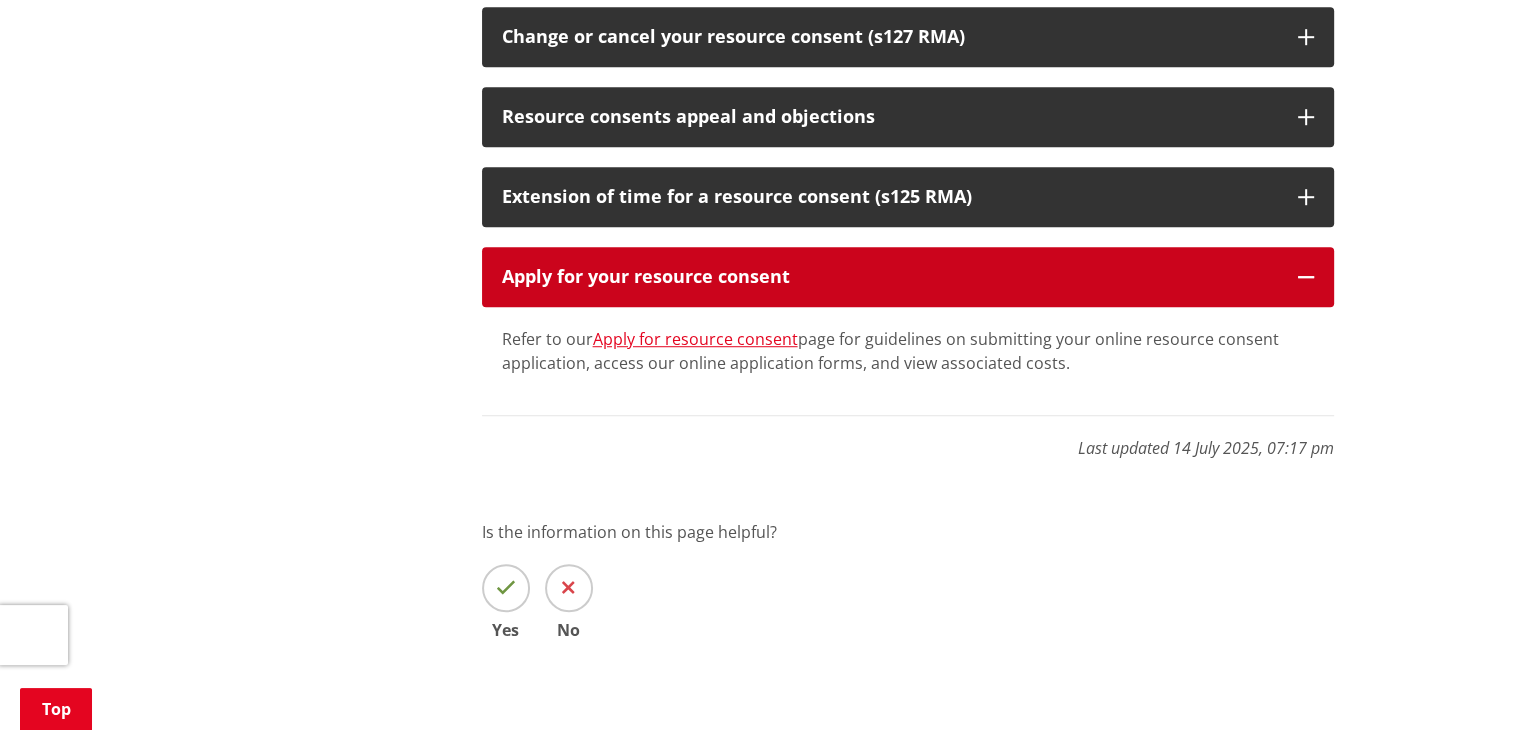 scroll, scrollTop: 1340, scrollLeft: 0, axis: vertical 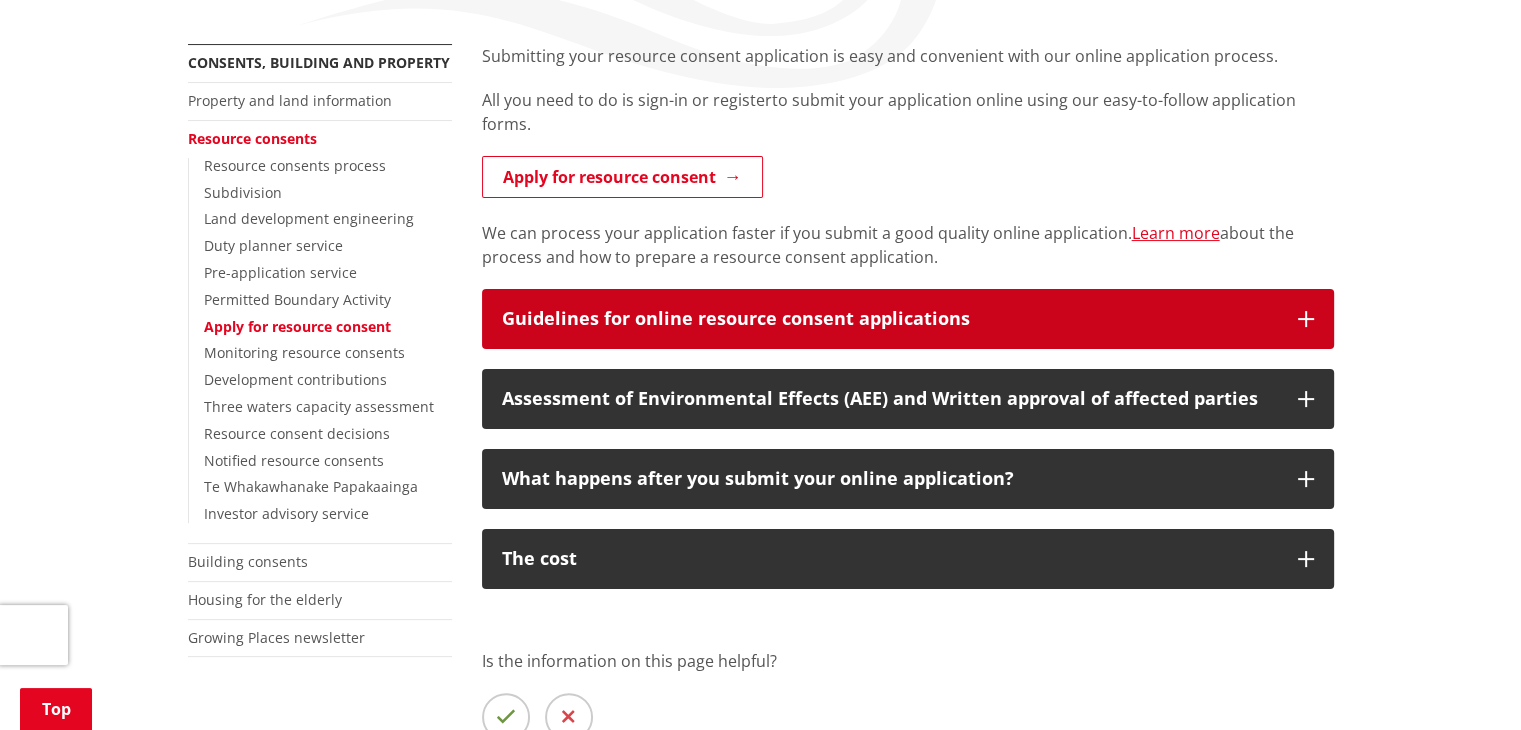 click on "Guidelines for online resource consent applications" at bounding box center [908, 319] 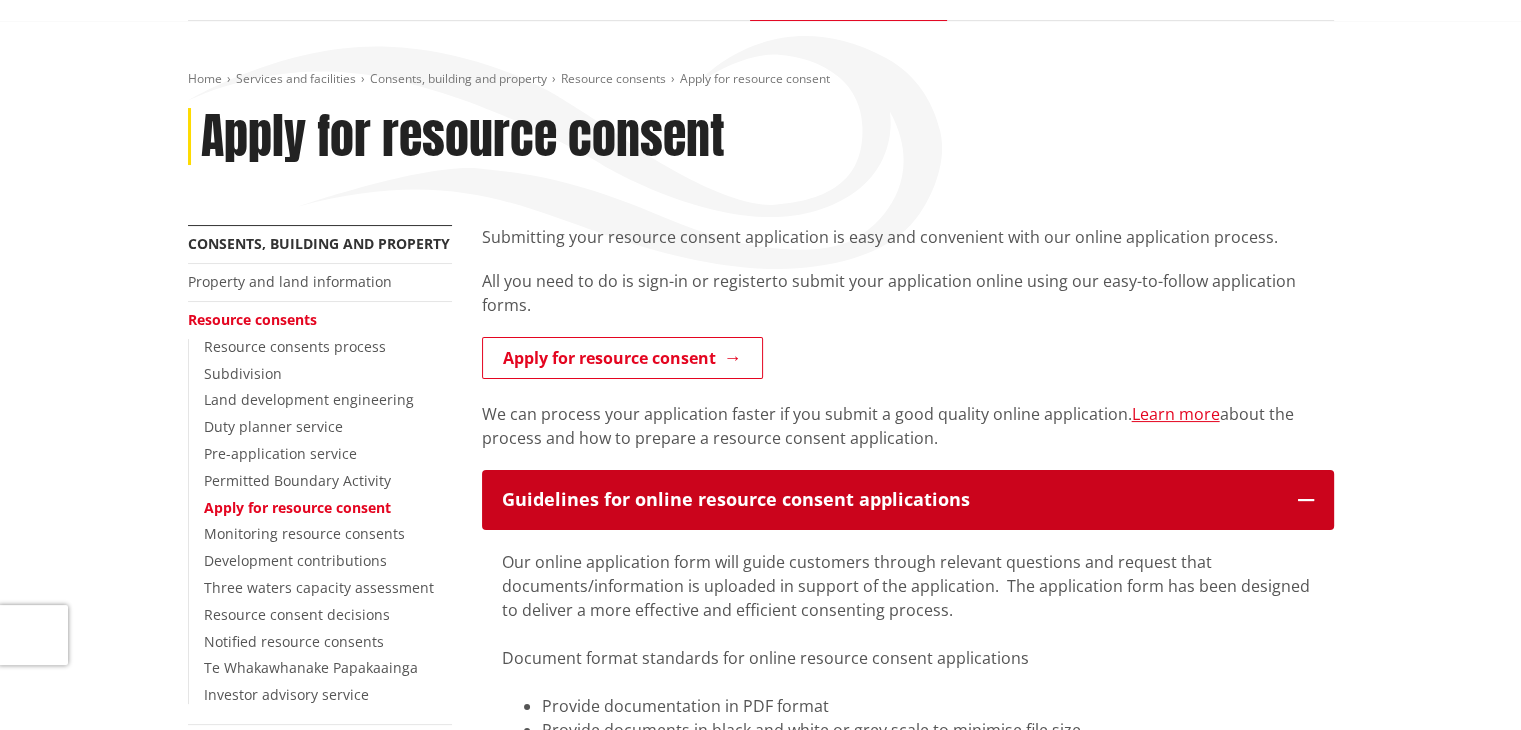 scroll, scrollTop: 178, scrollLeft: 0, axis: vertical 